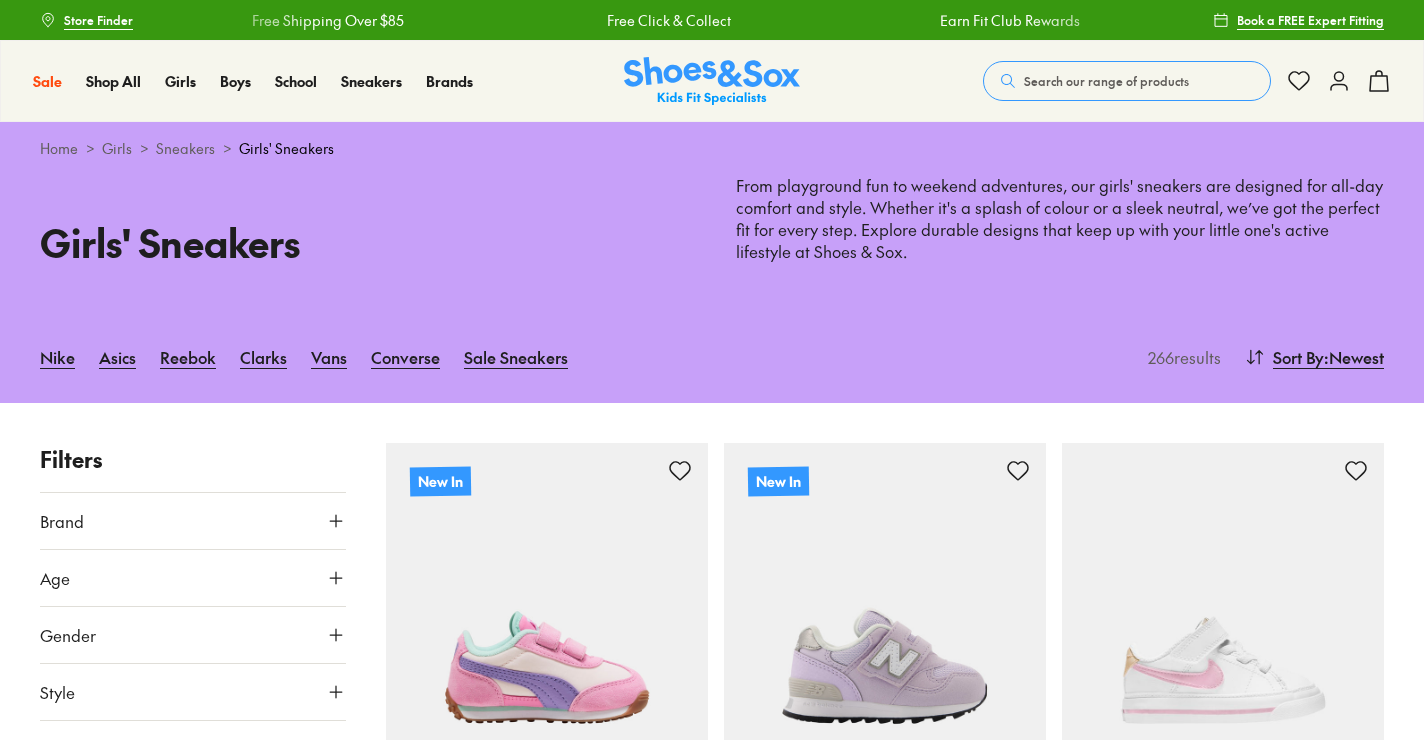 scroll, scrollTop: 0, scrollLeft: 0, axis: both 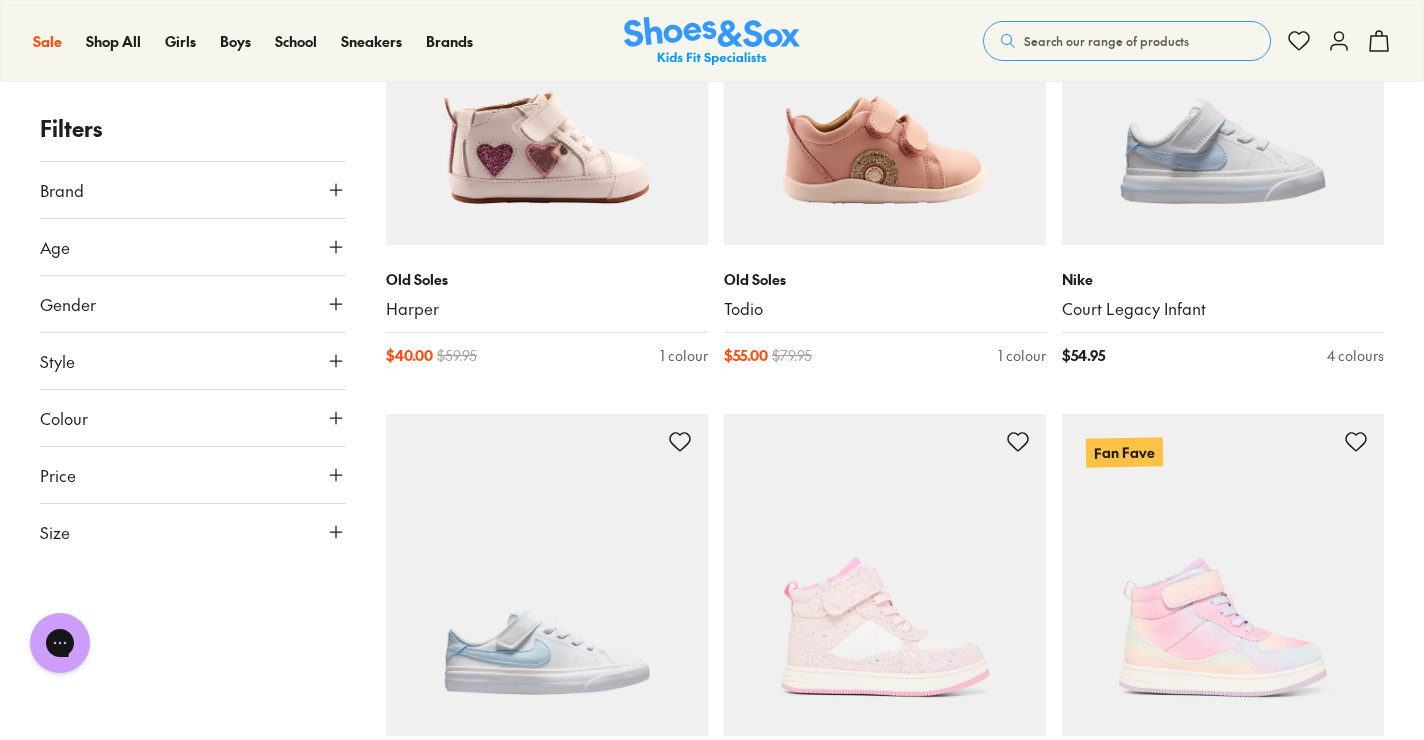 click at bounding box center (885, 575) 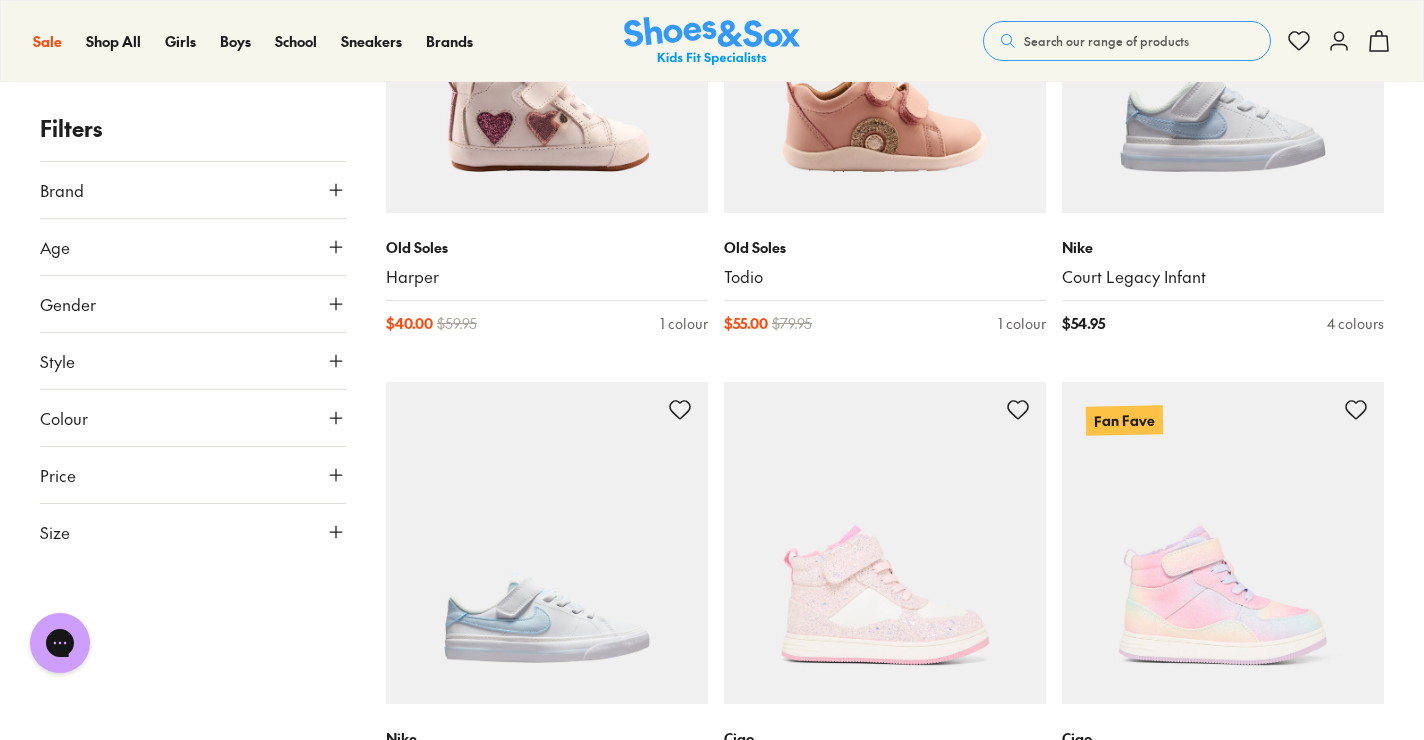 scroll, scrollTop: 15800, scrollLeft: 0, axis: vertical 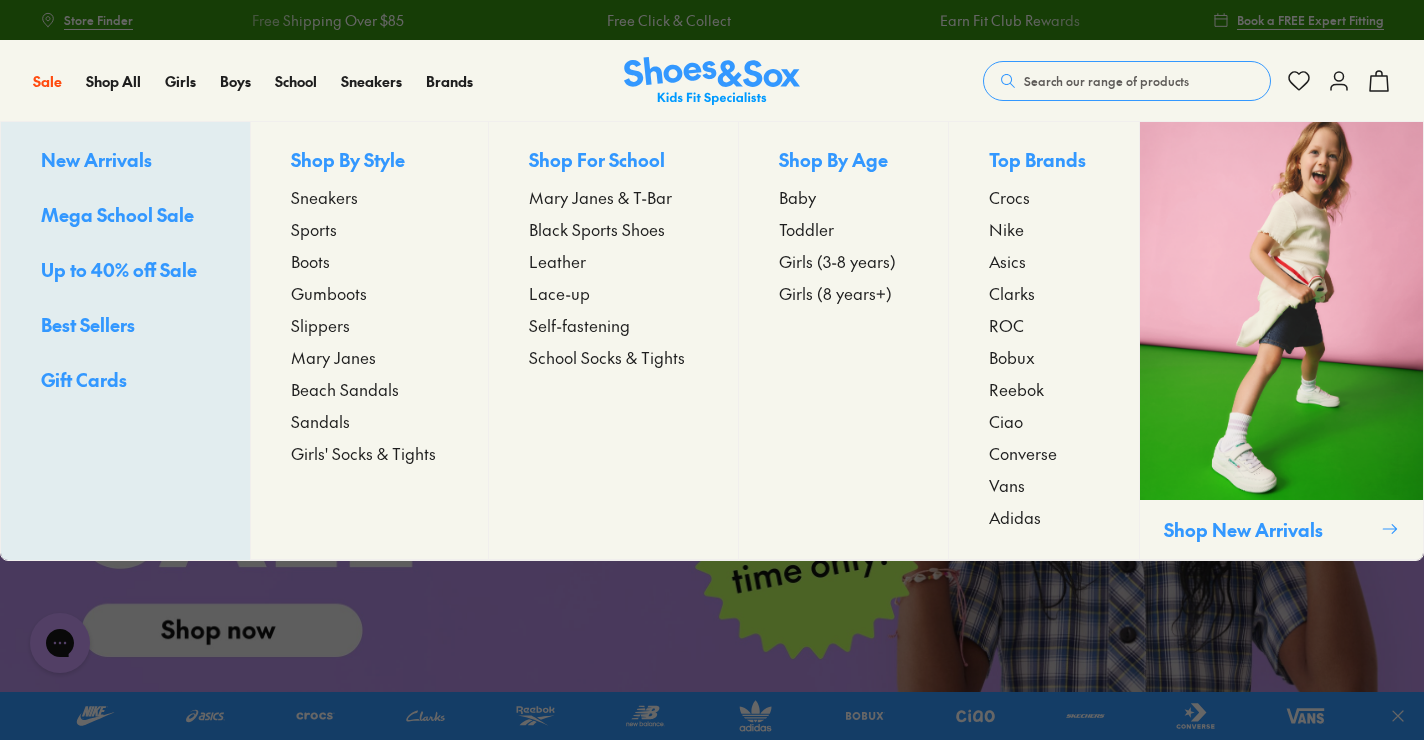 click on "Adidas" at bounding box center [1015, 517] 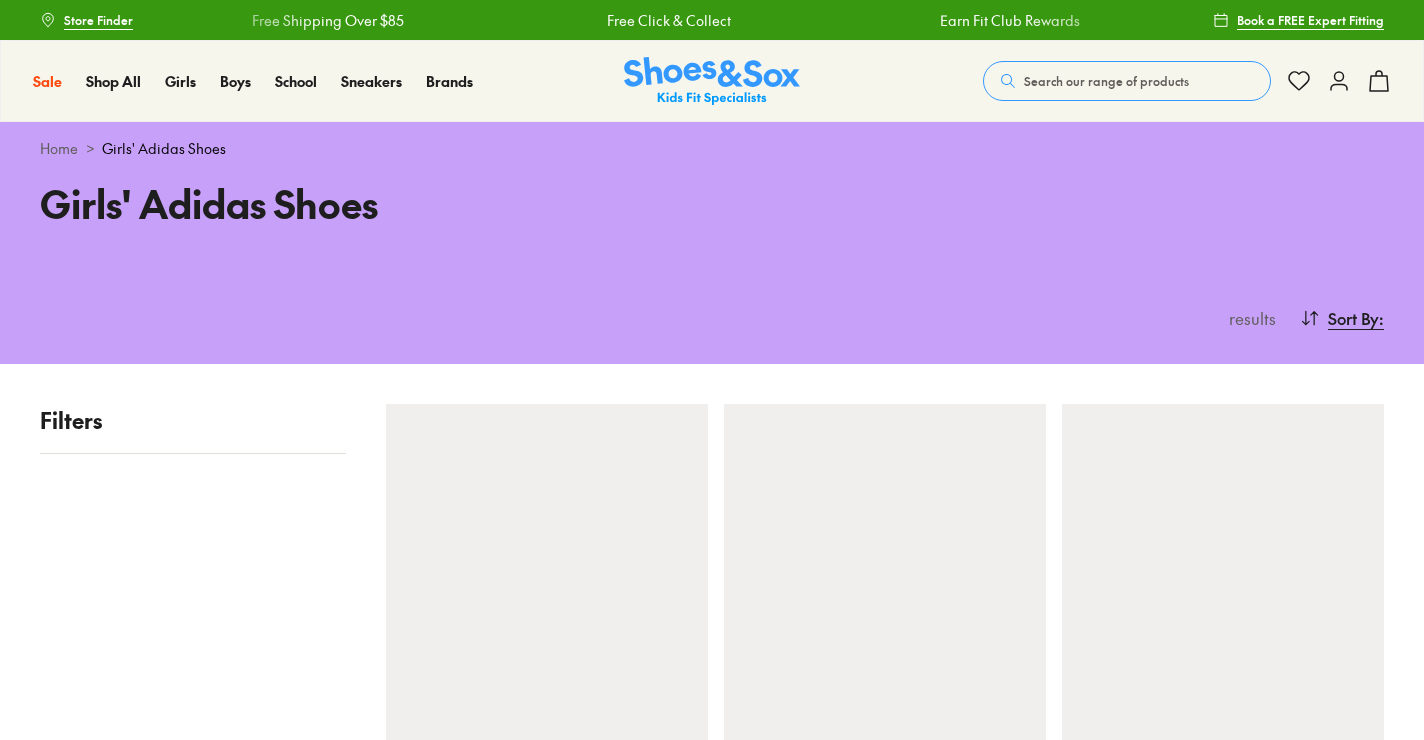 scroll, scrollTop: 0, scrollLeft: 0, axis: both 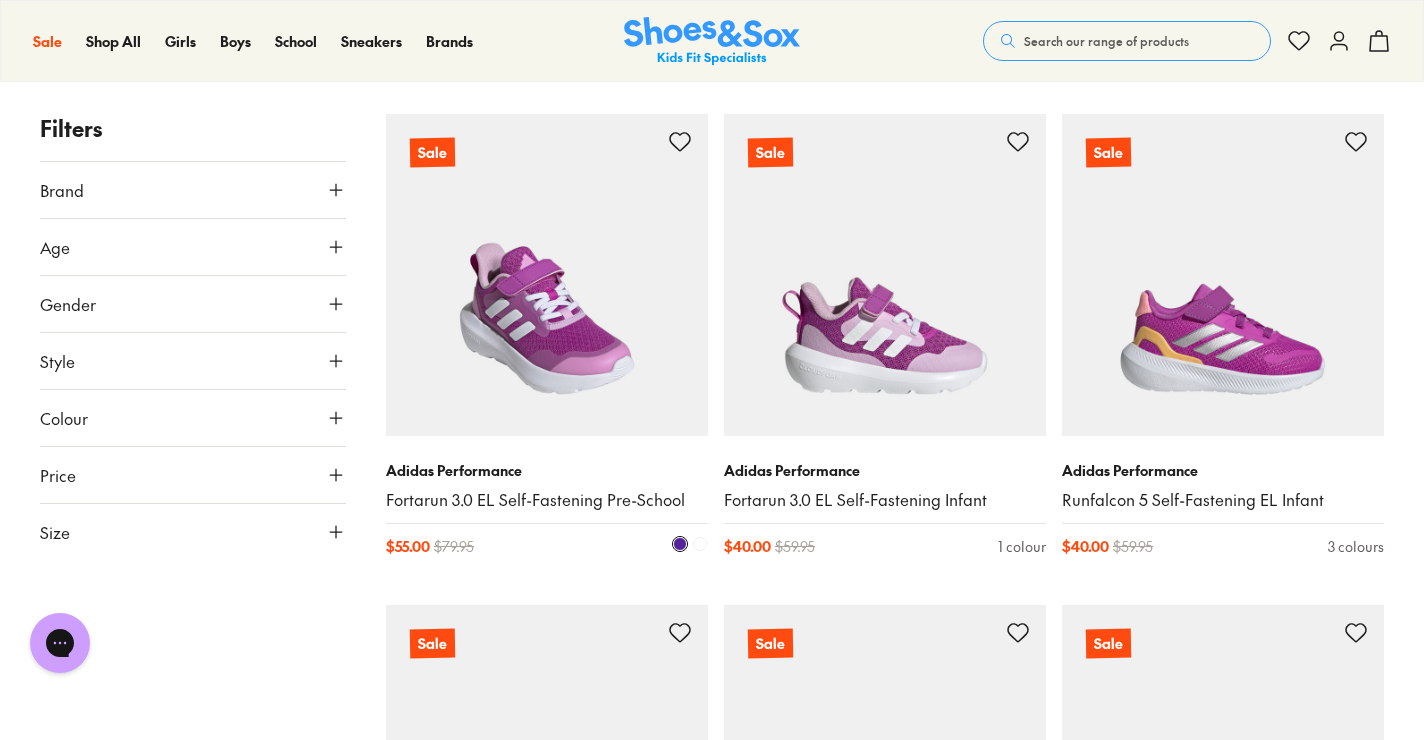 click at bounding box center (547, 275) 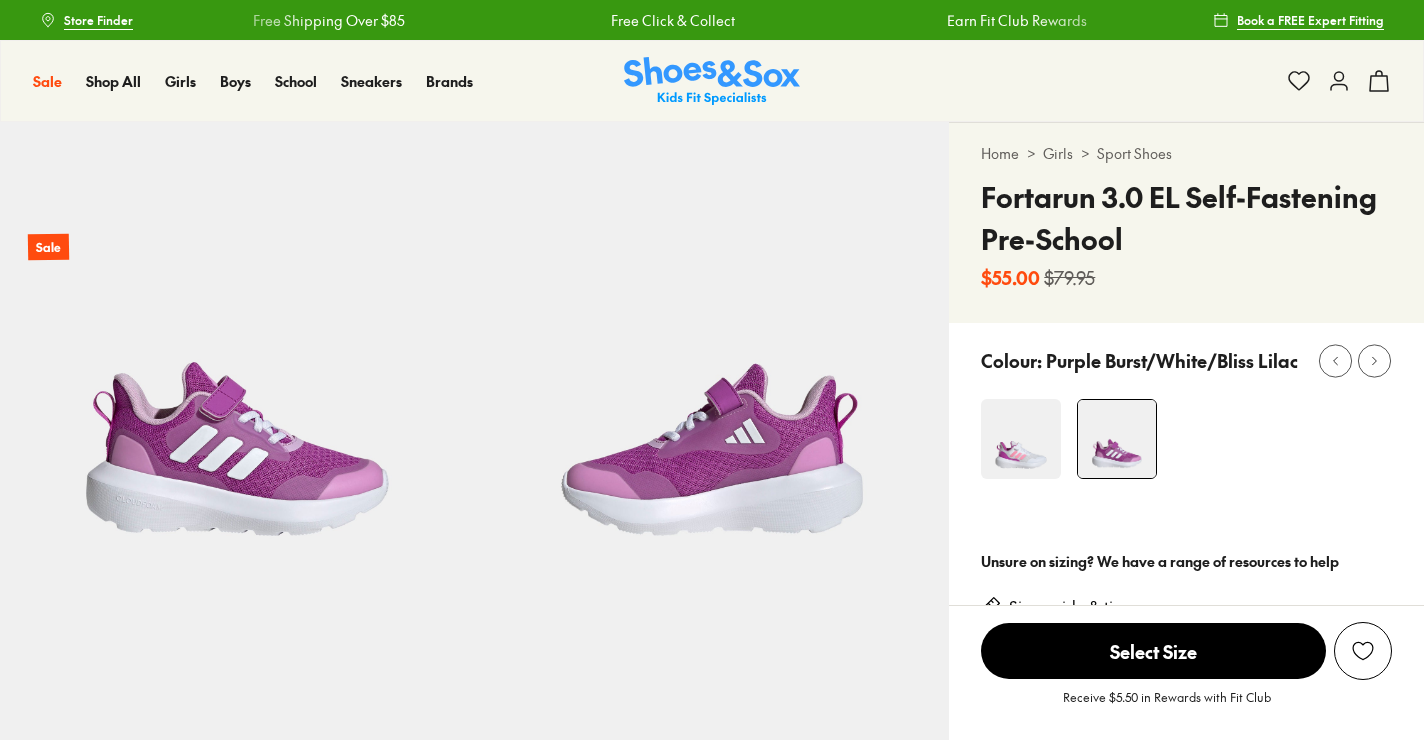 scroll, scrollTop: 0, scrollLeft: 0, axis: both 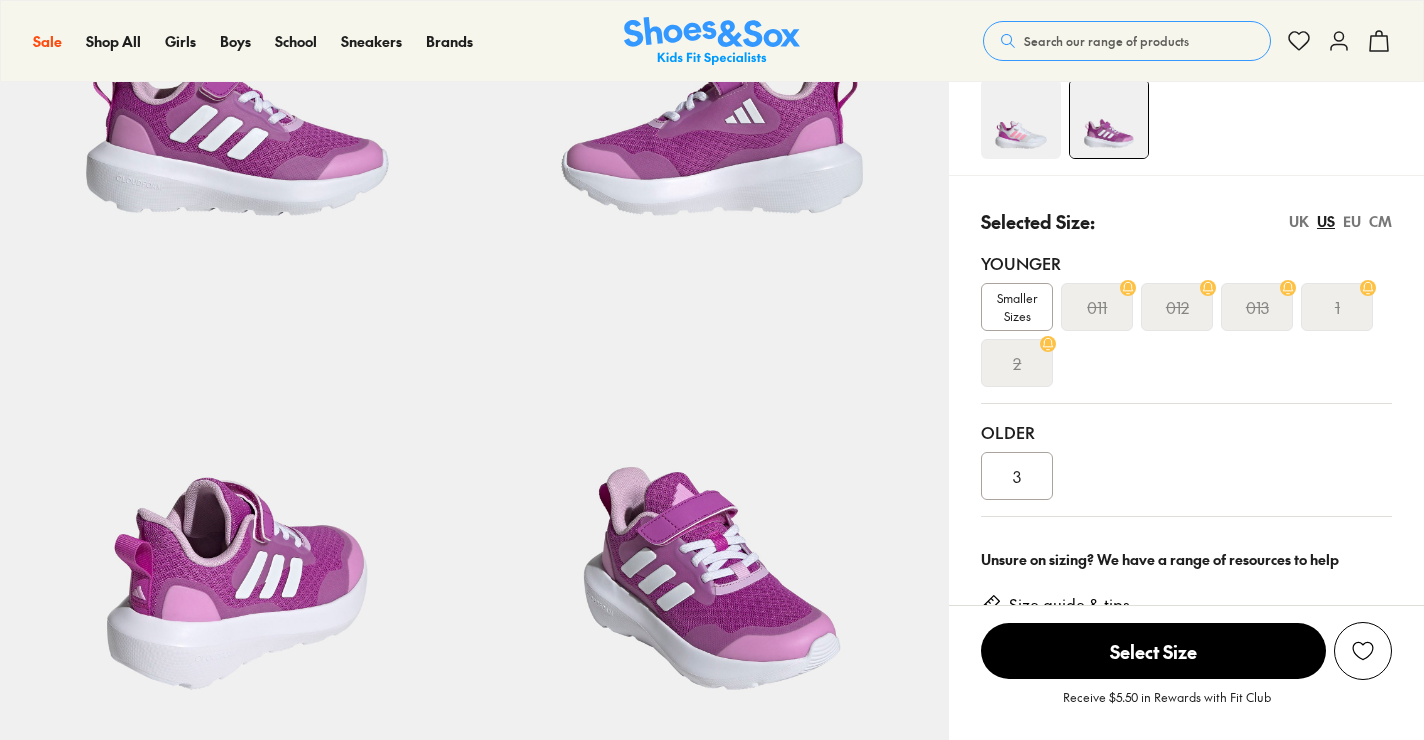 select on "*" 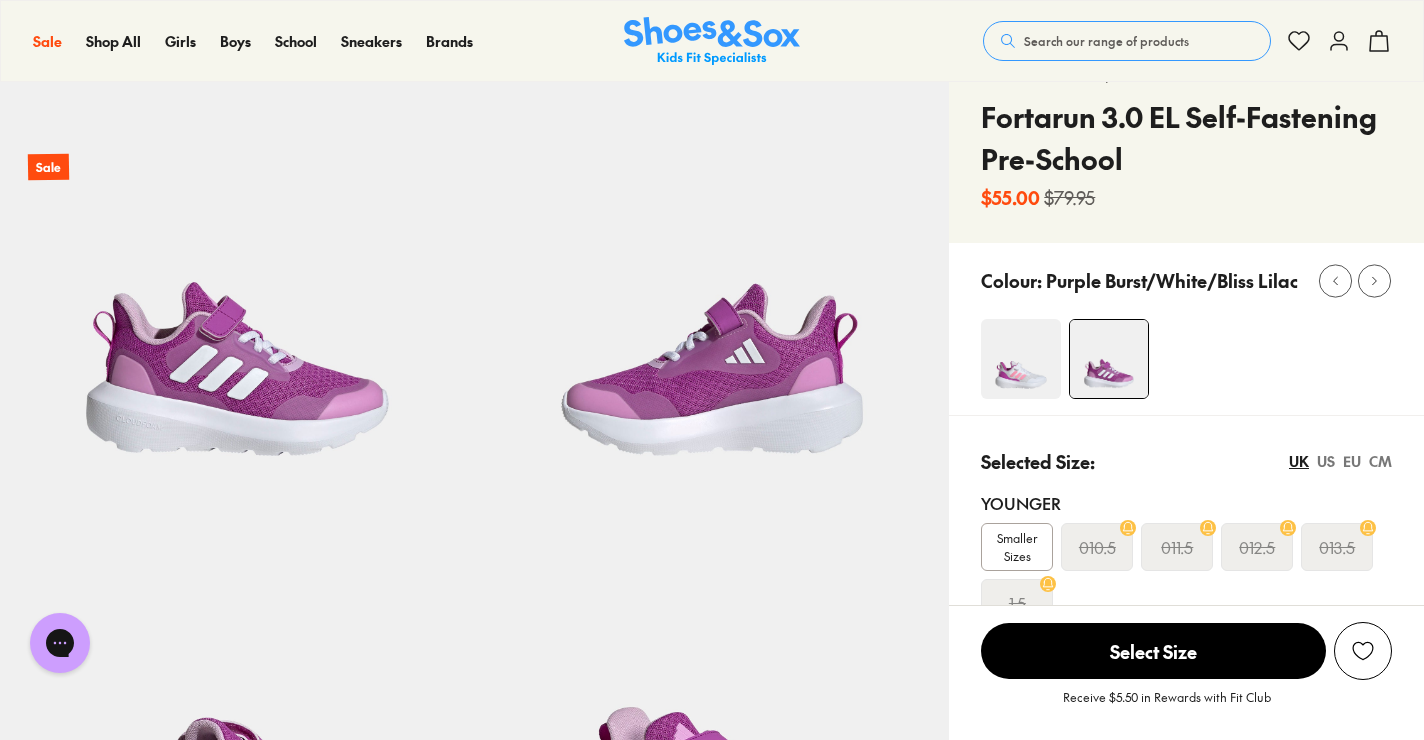 scroll, scrollTop: 40, scrollLeft: 0, axis: vertical 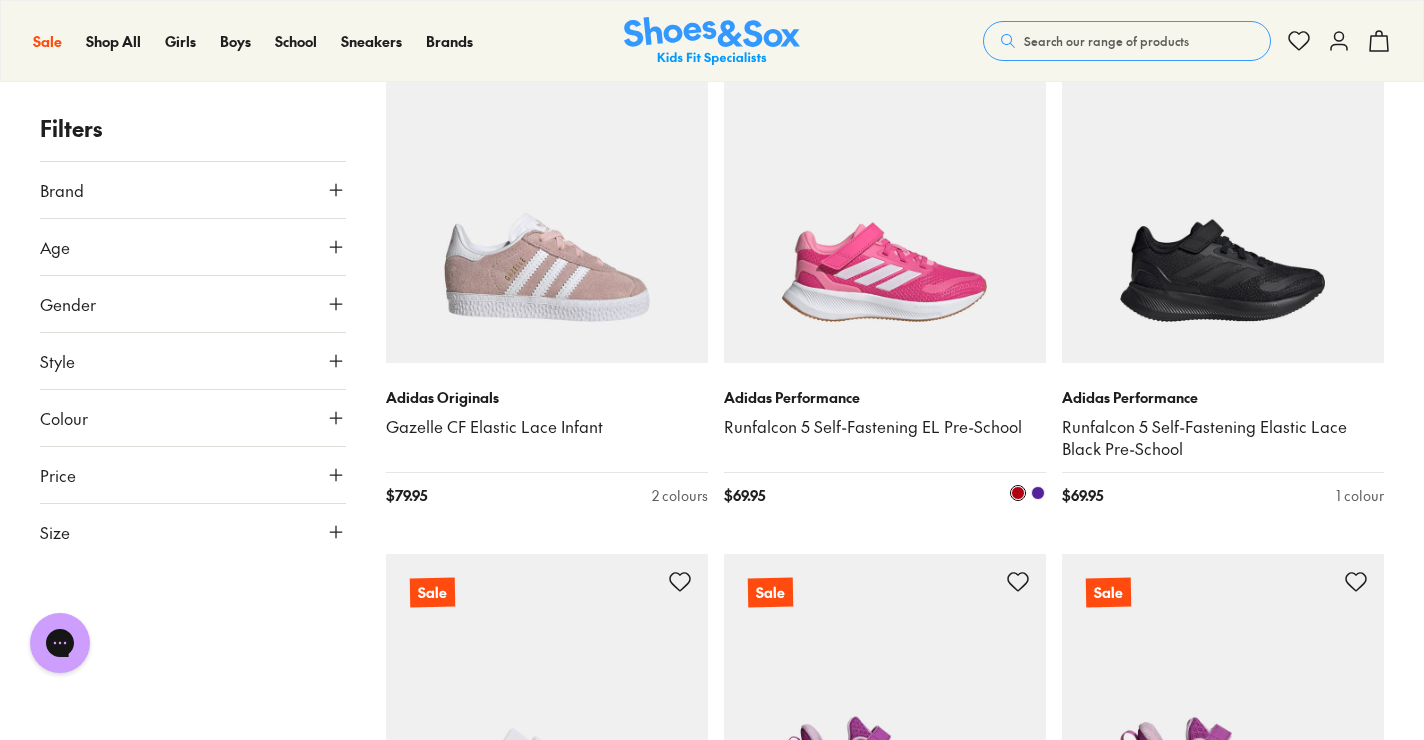 click at bounding box center [885, 202] 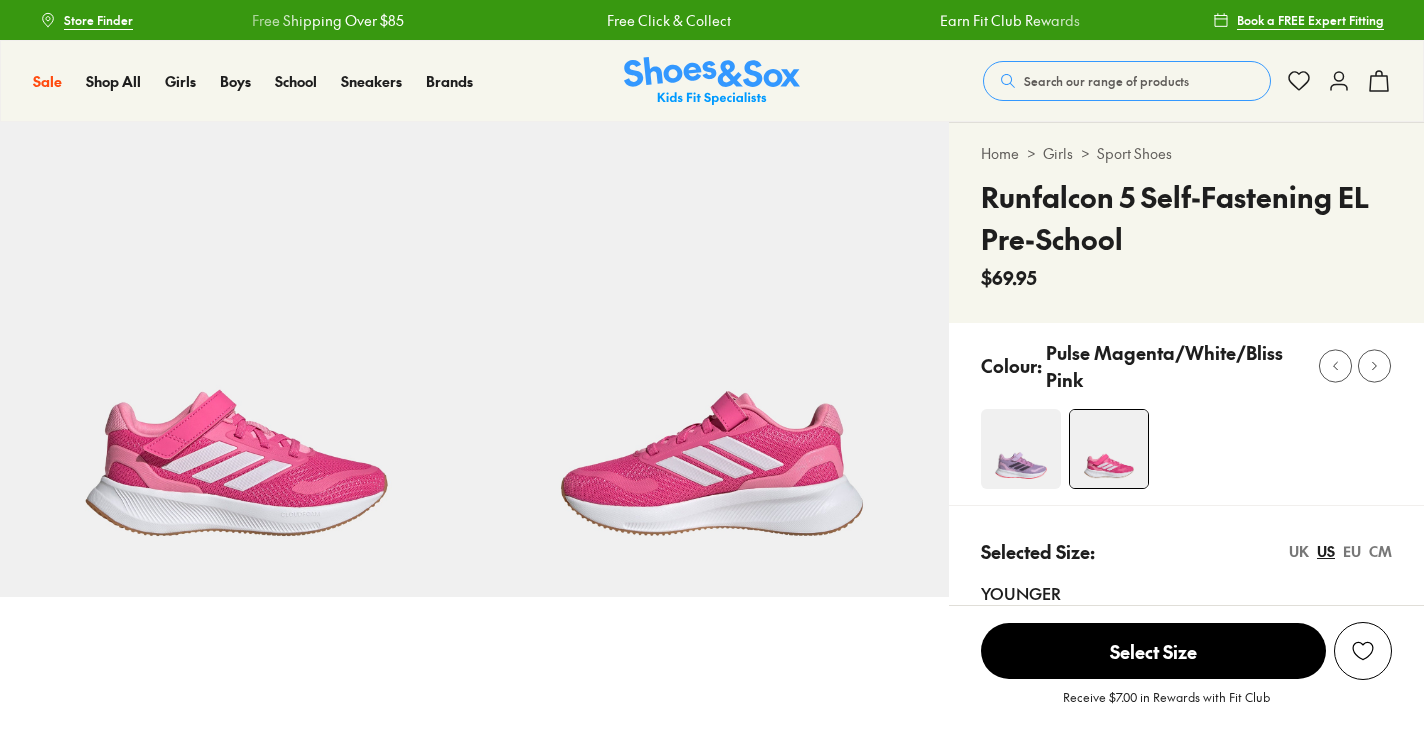 scroll, scrollTop: 0, scrollLeft: 0, axis: both 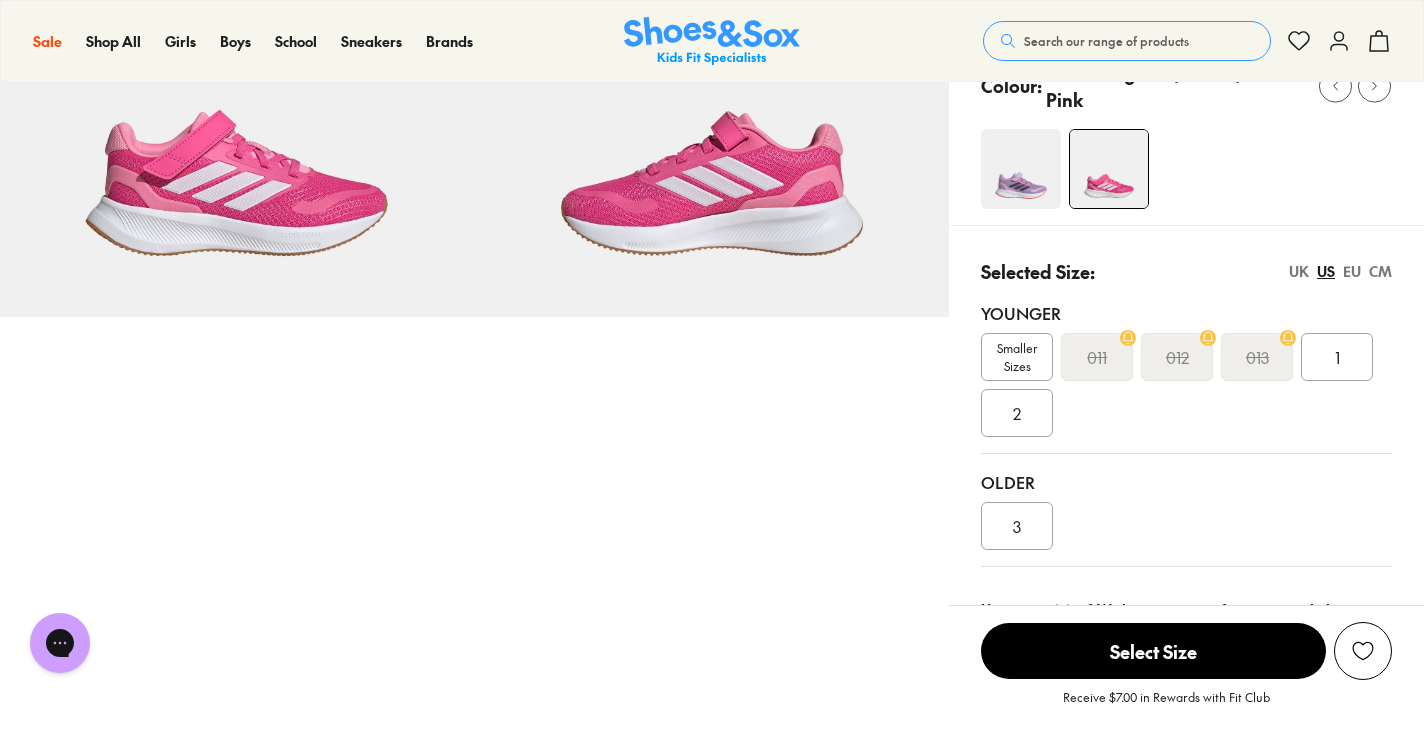 select on "*" 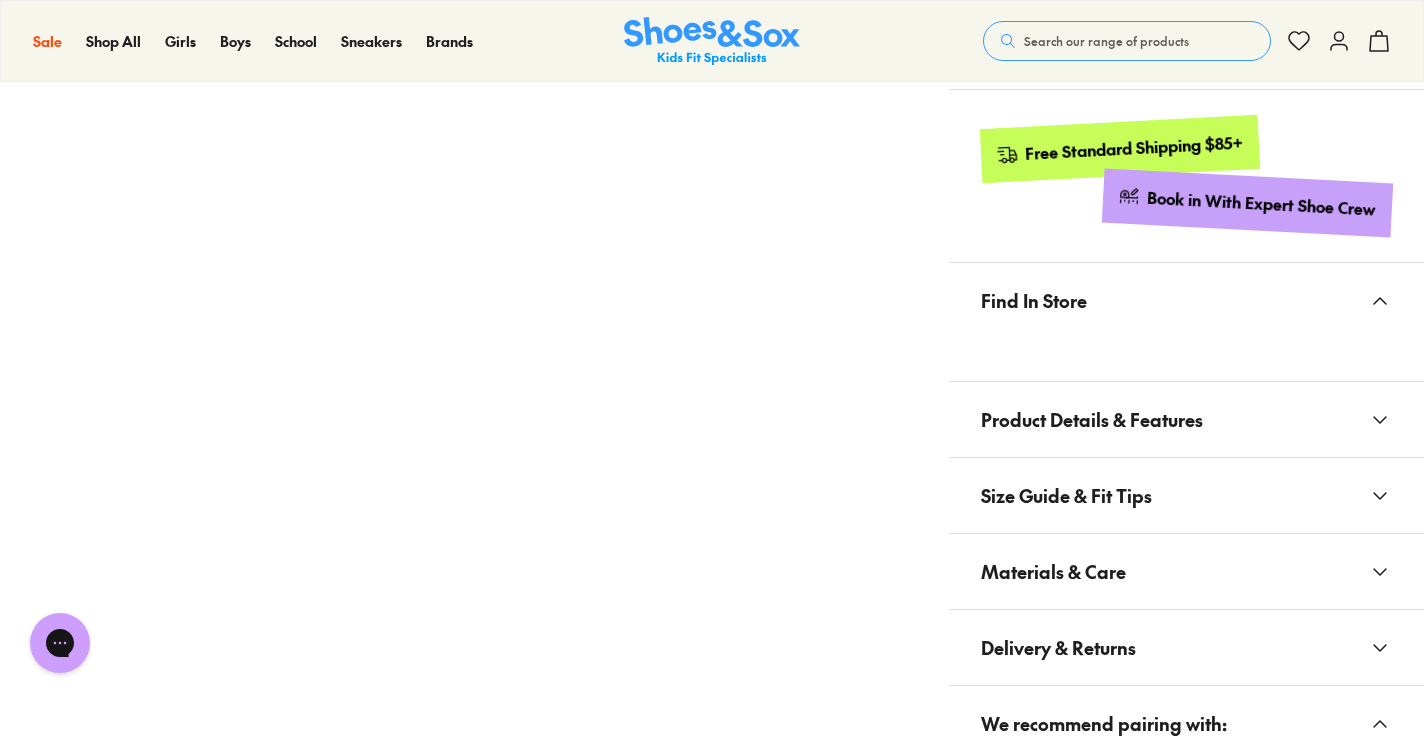 scroll, scrollTop: 0, scrollLeft: 0, axis: both 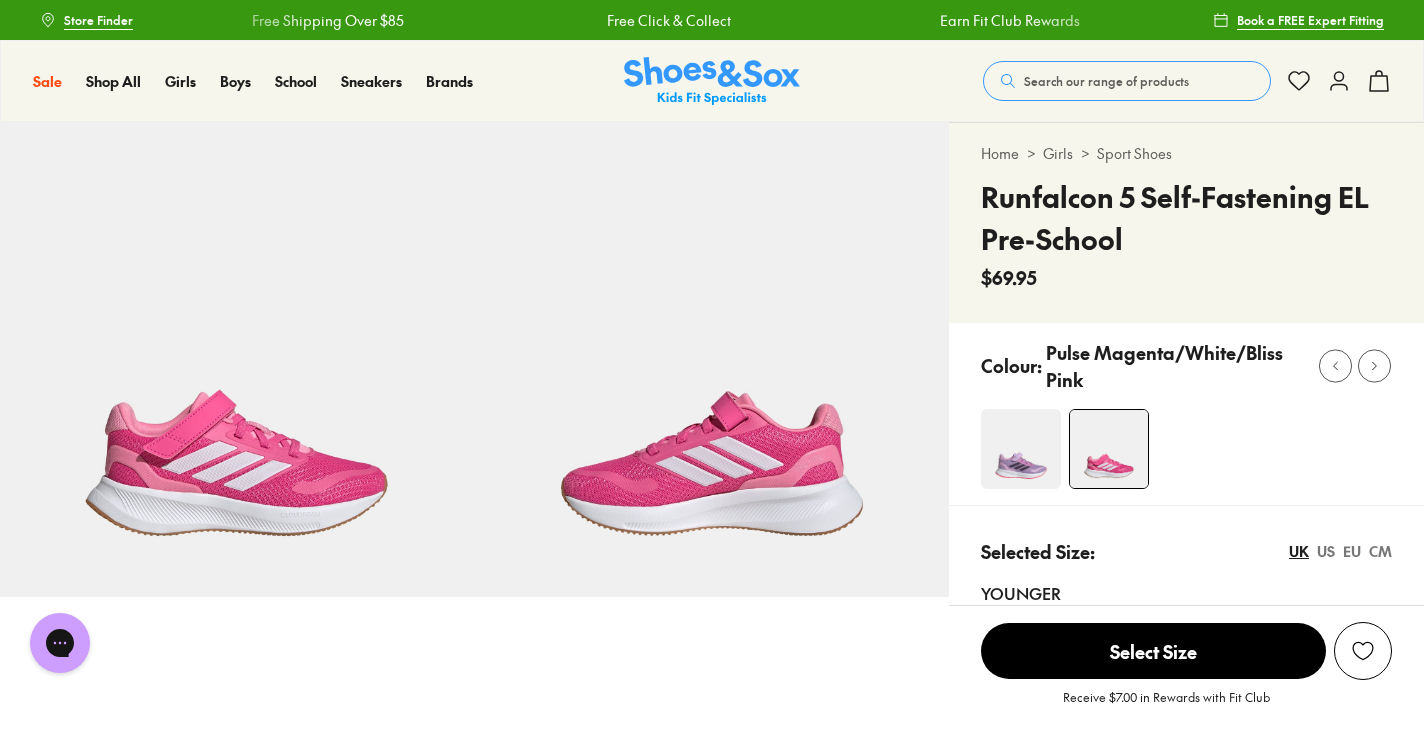click at bounding box center [1021, 449] 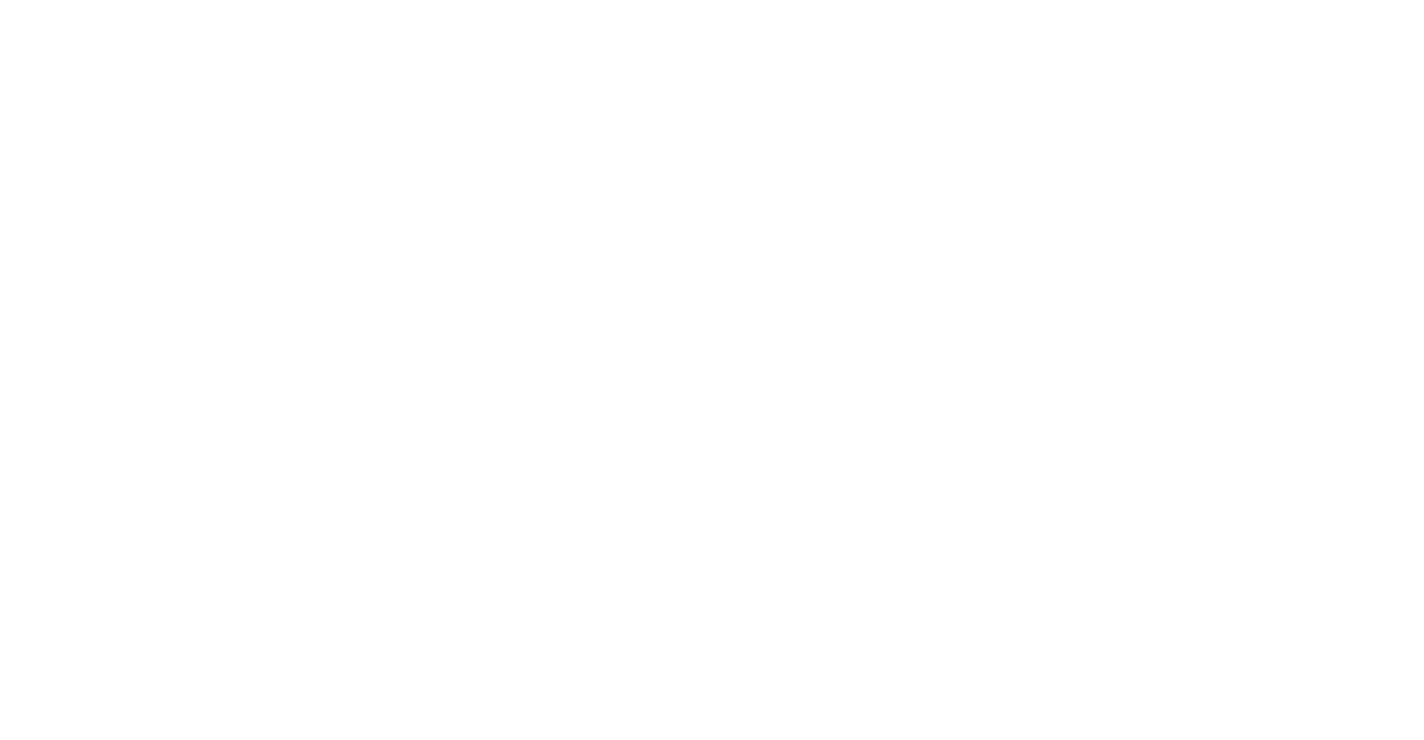 scroll, scrollTop: 0, scrollLeft: 0, axis: both 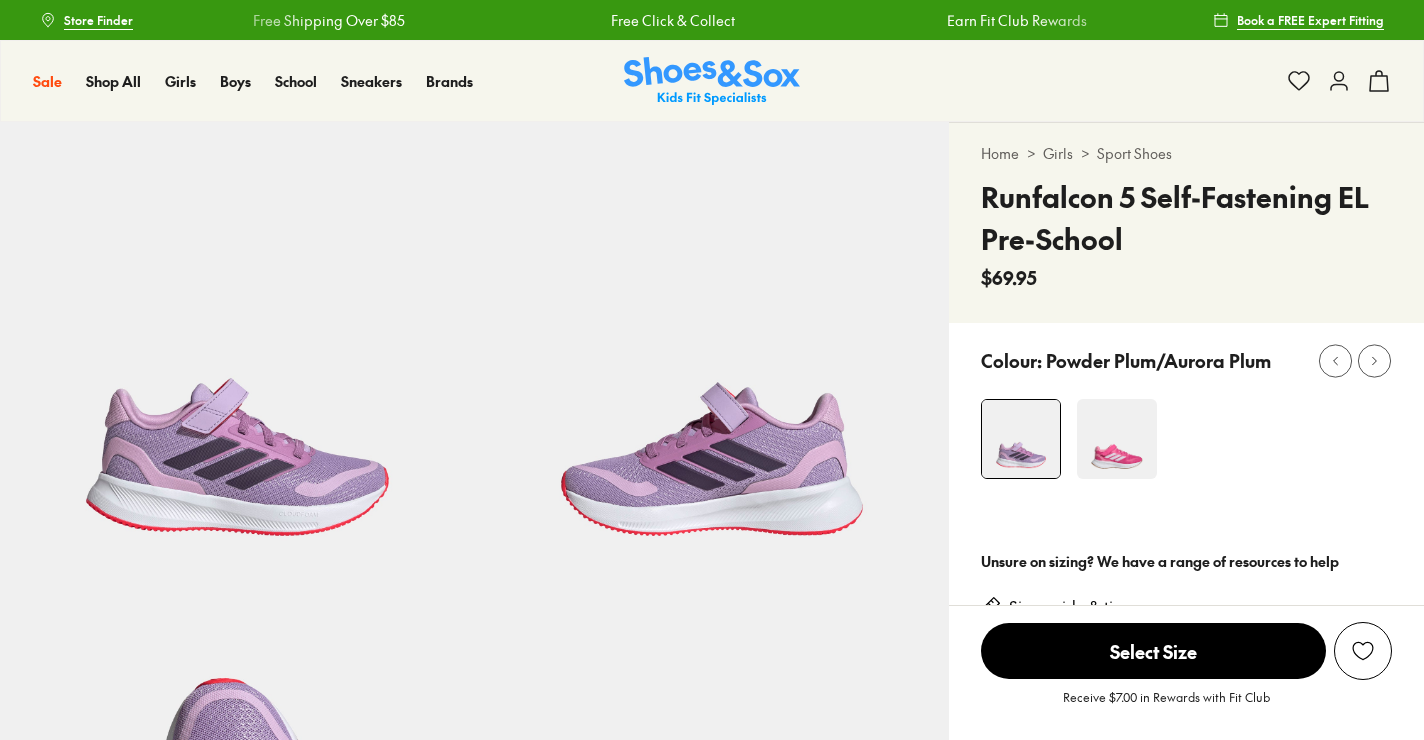 click at bounding box center [1021, 439] 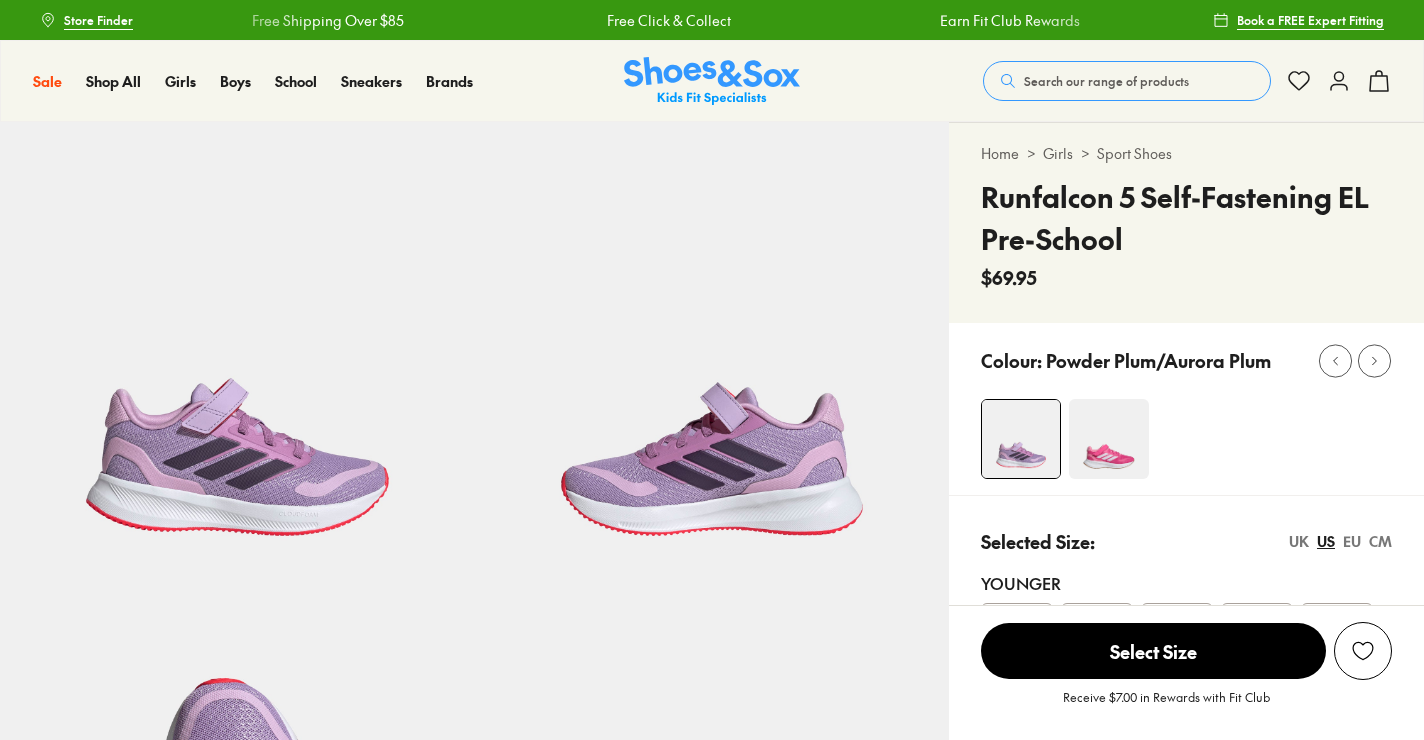scroll, scrollTop: 0, scrollLeft: 0, axis: both 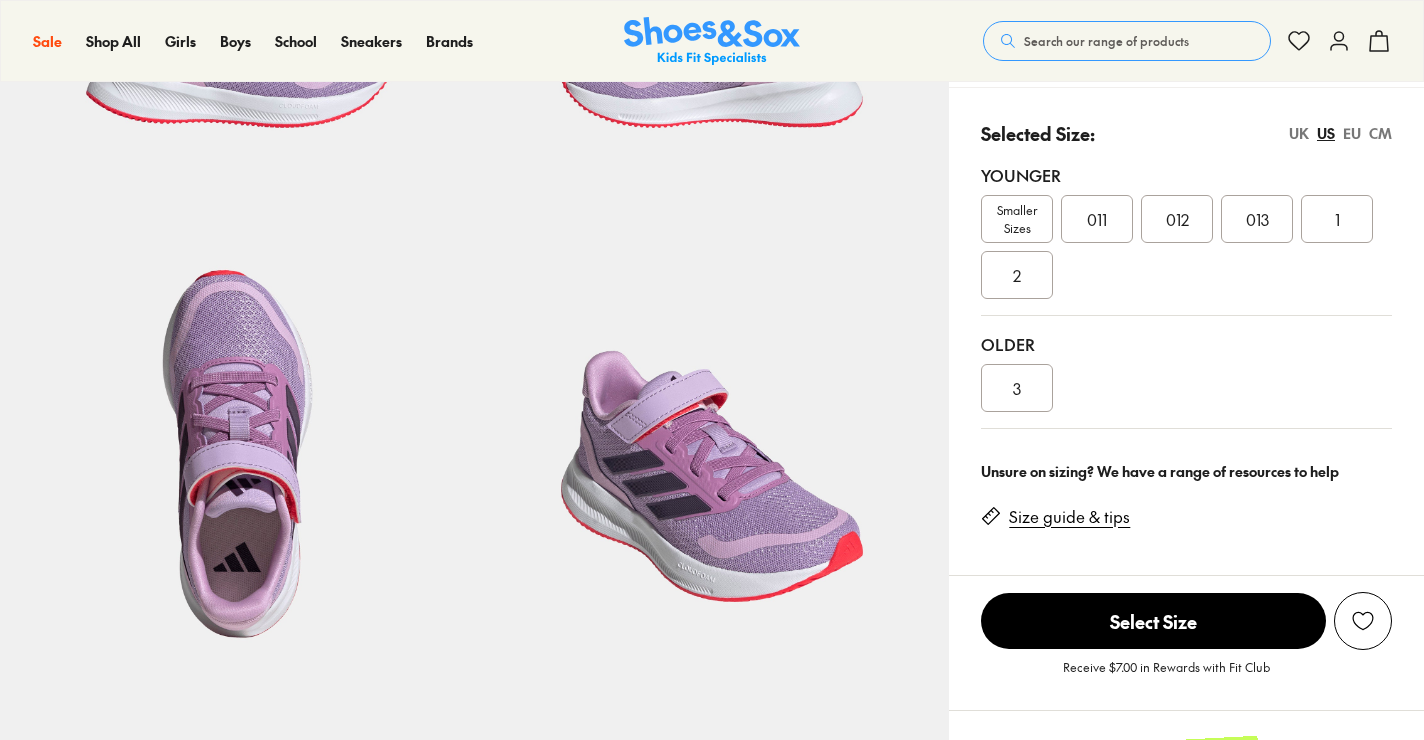 select on "*" 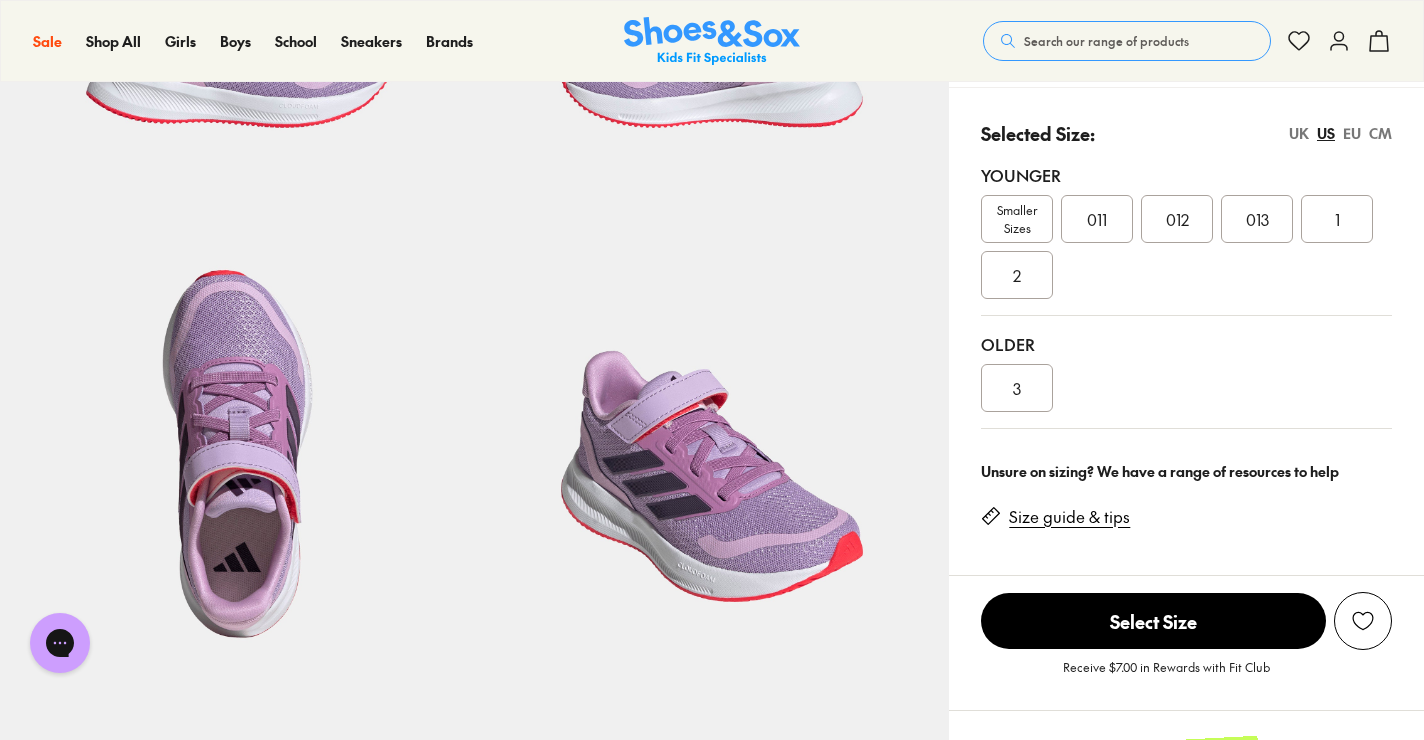 scroll, scrollTop: 0, scrollLeft: 0, axis: both 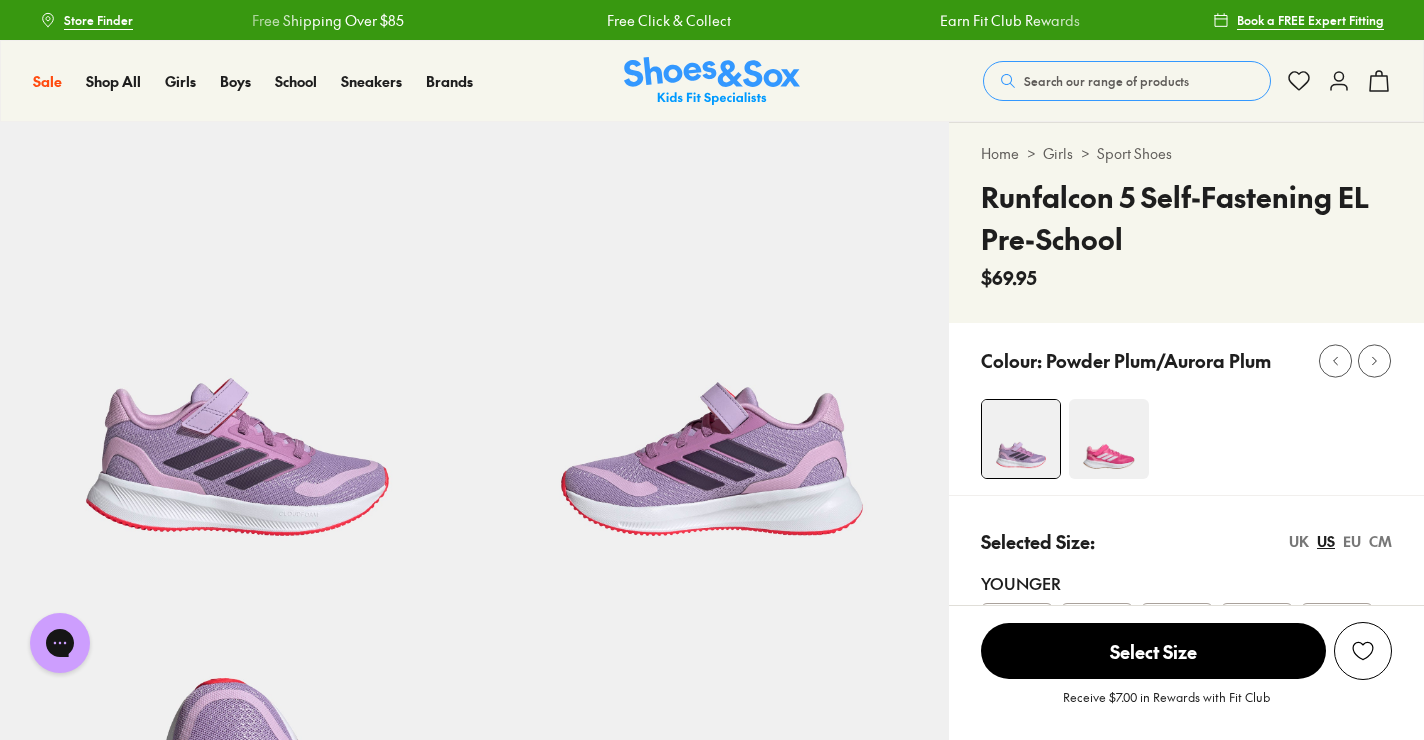 drag, startPoint x: 757, startPoint y: 336, endPoint x: 713, endPoint y: 294, distance: 60.827625 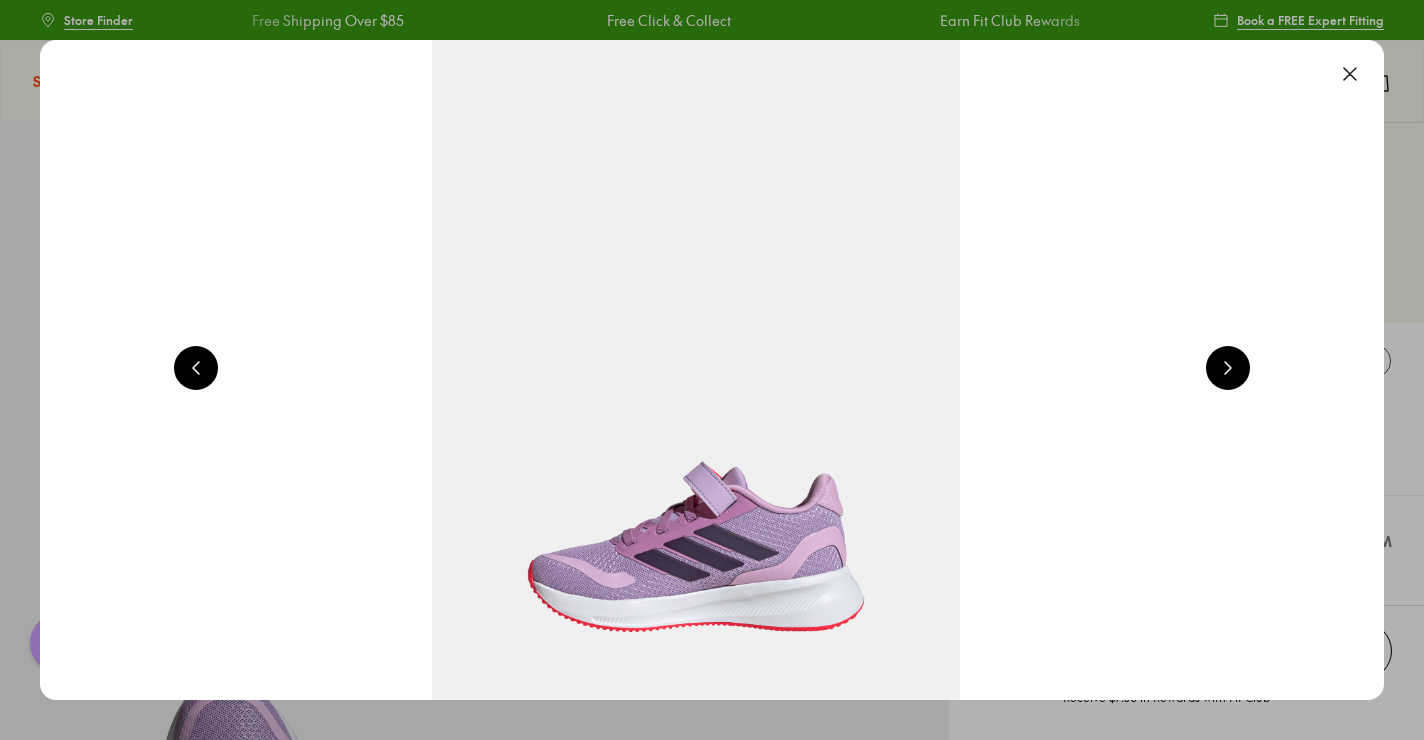 click at bounding box center [1350, 74] 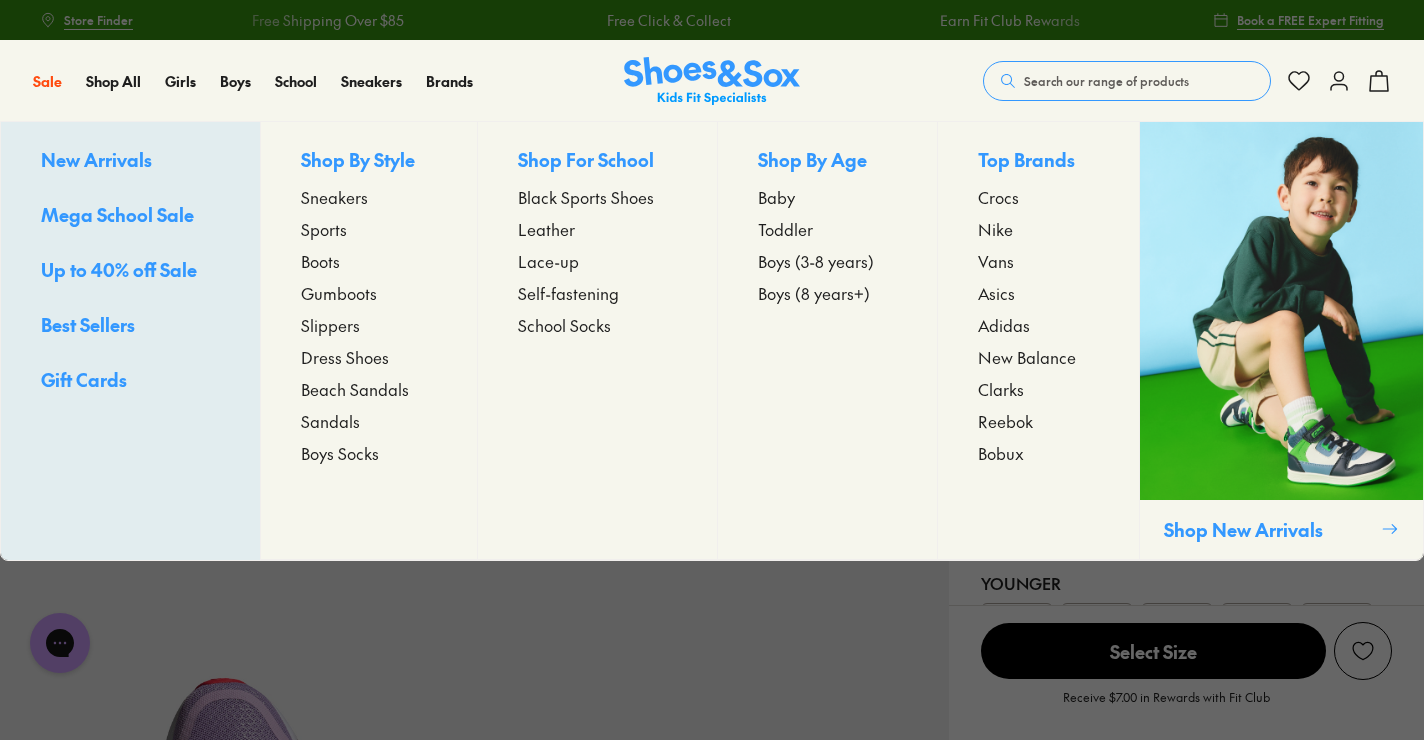 click on "Adidas" at bounding box center [1004, 325] 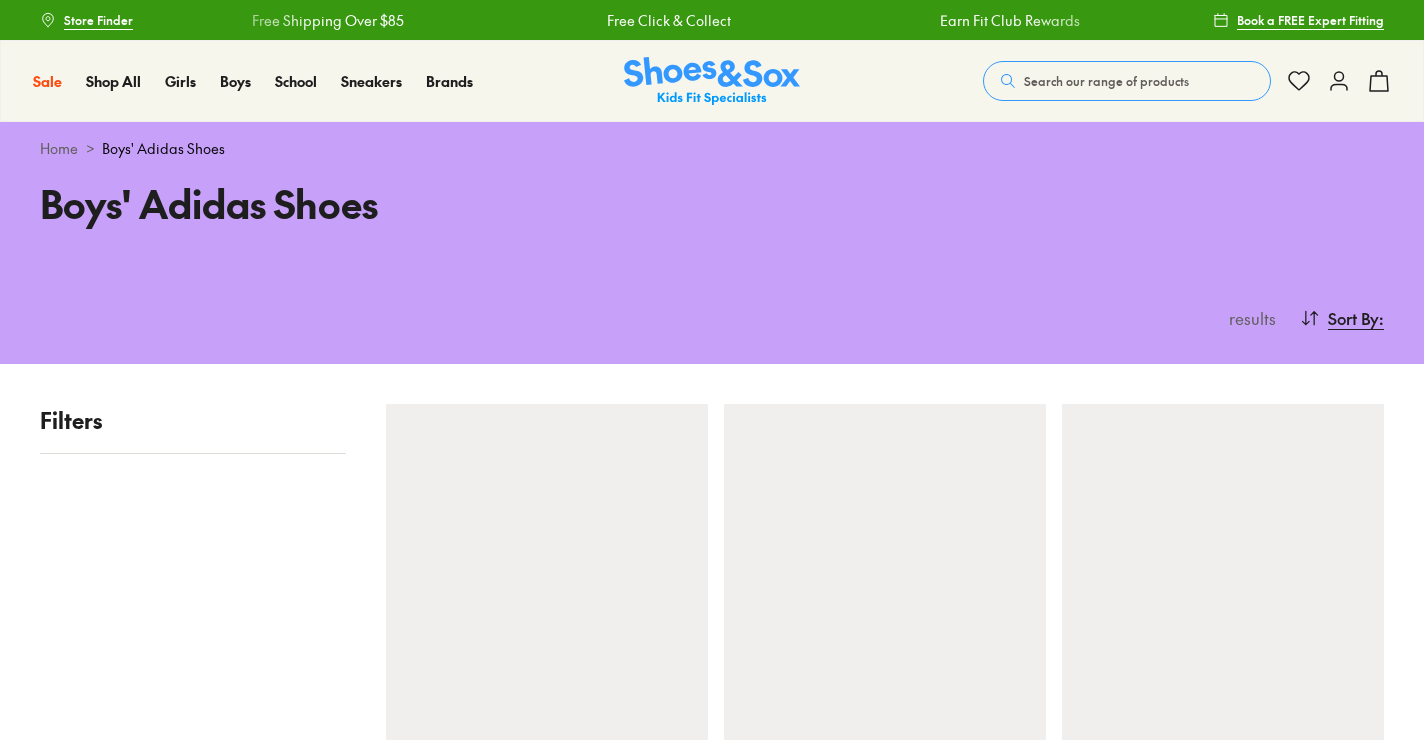 scroll, scrollTop: 0, scrollLeft: 0, axis: both 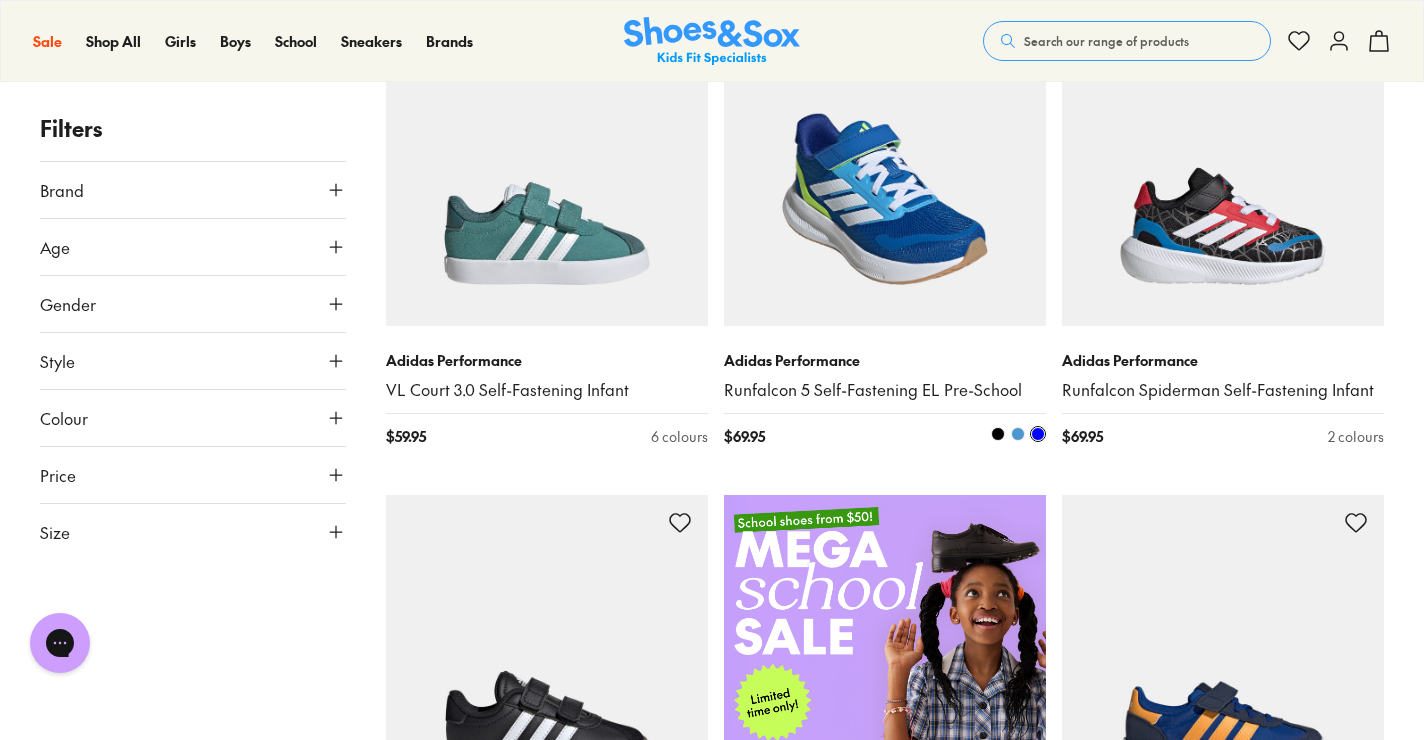 click at bounding box center [885, 165] 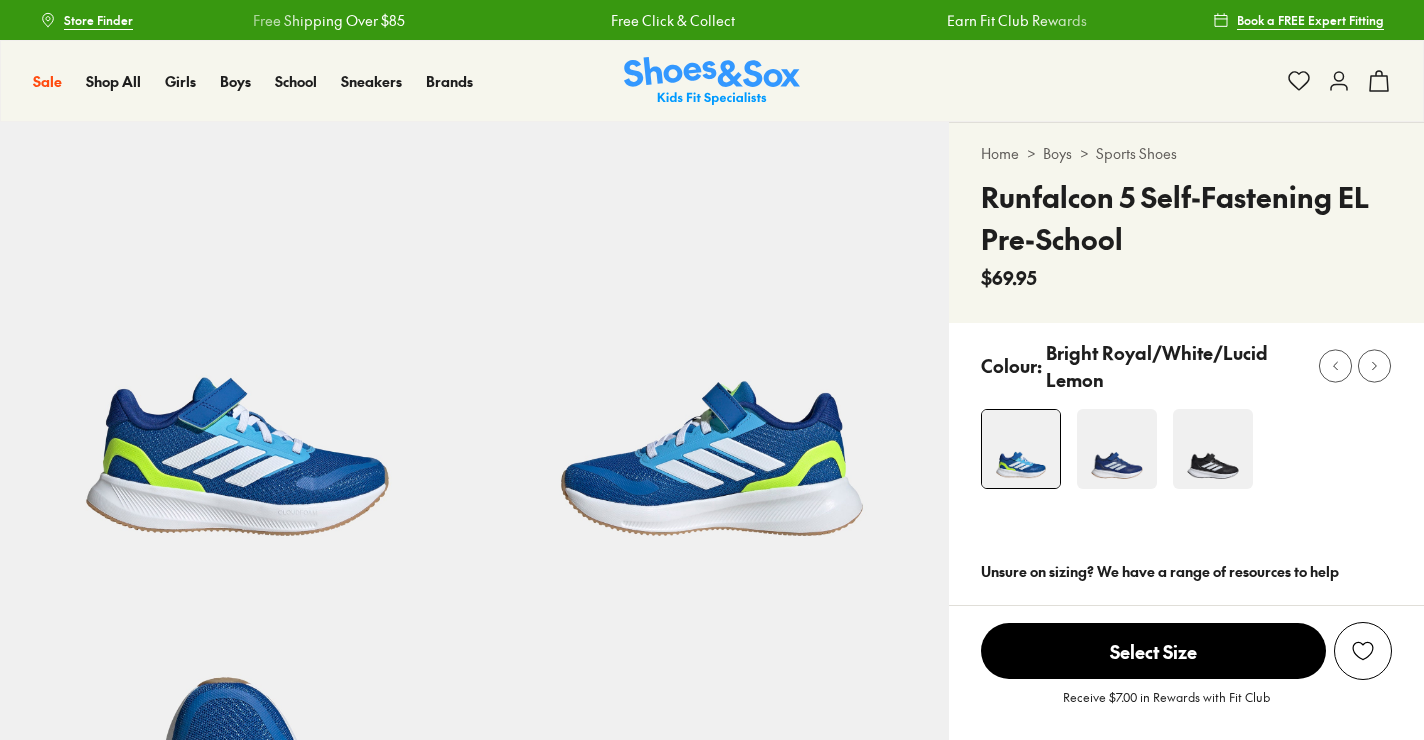 scroll, scrollTop: 0, scrollLeft: 0, axis: both 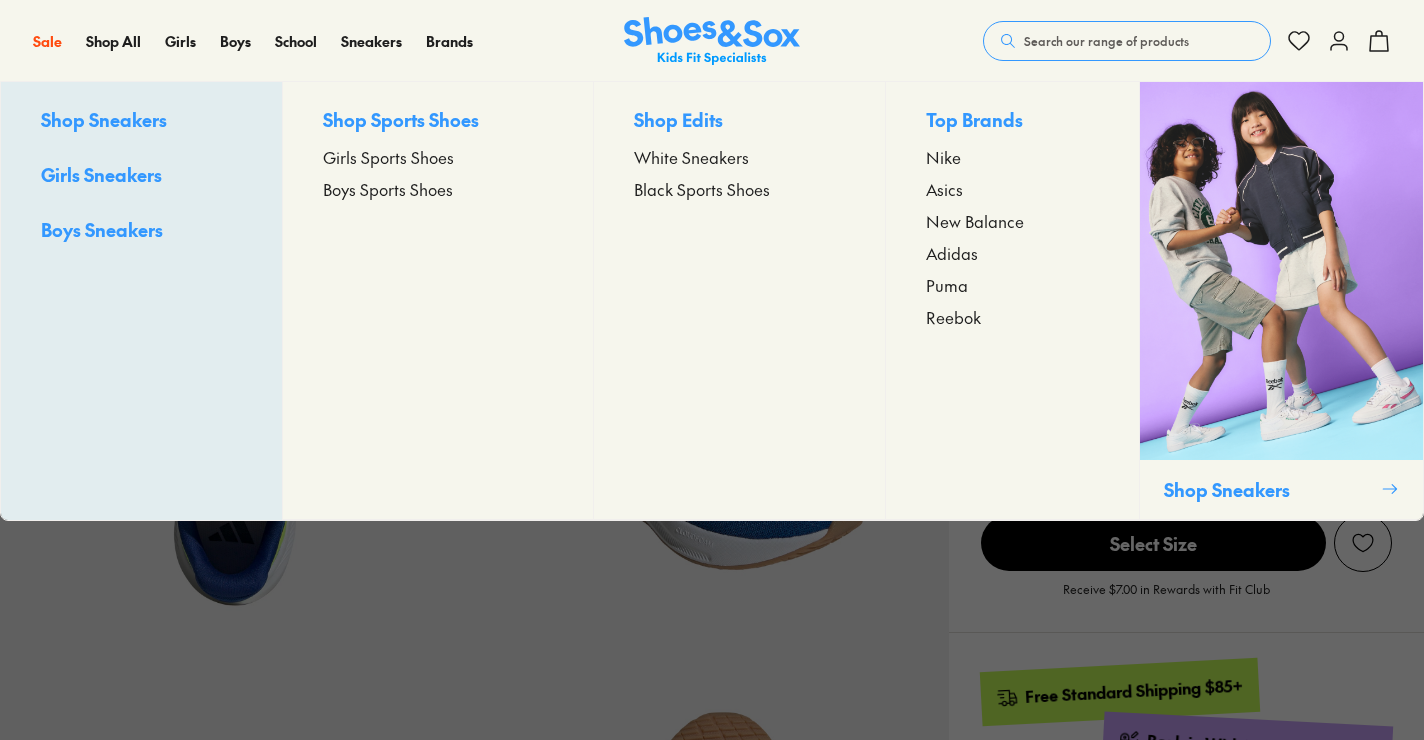 select on "*" 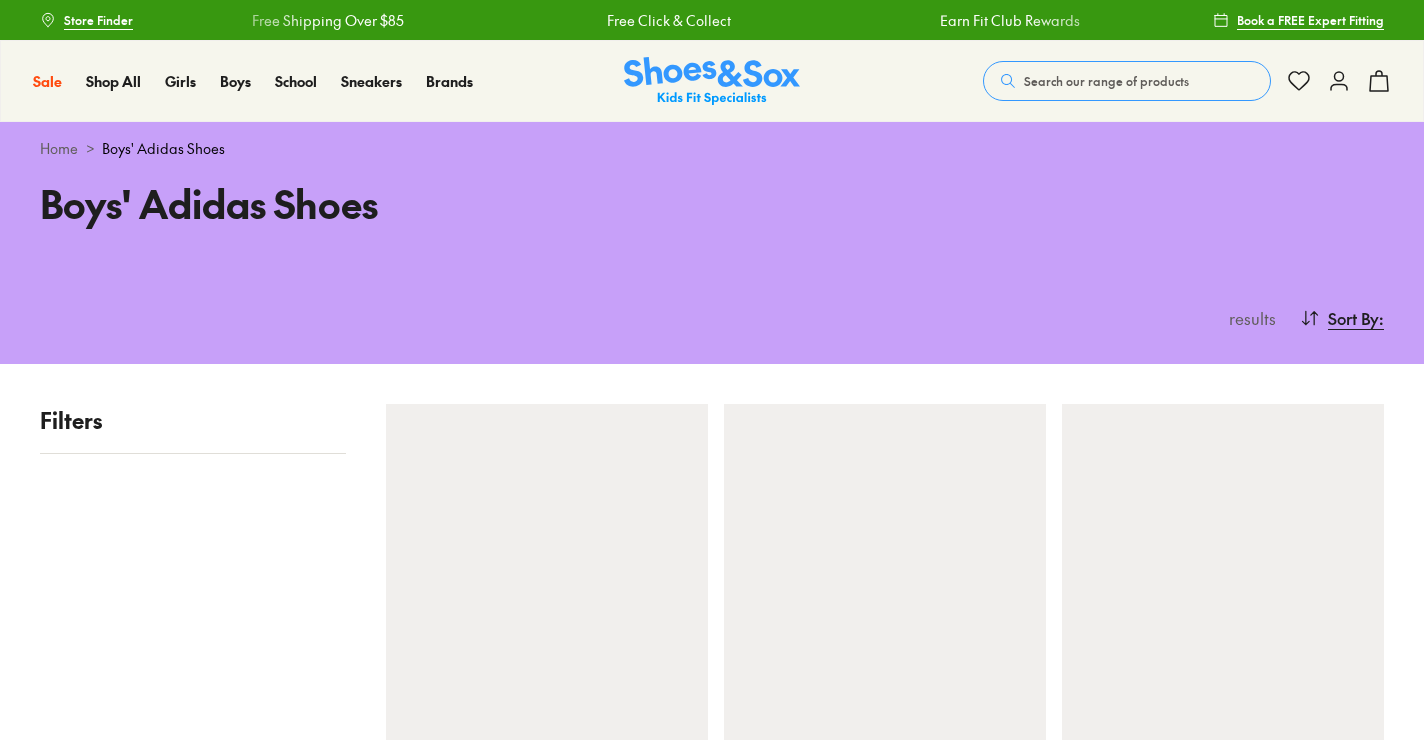 scroll, scrollTop: 0, scrollLeft: 0, axis: both 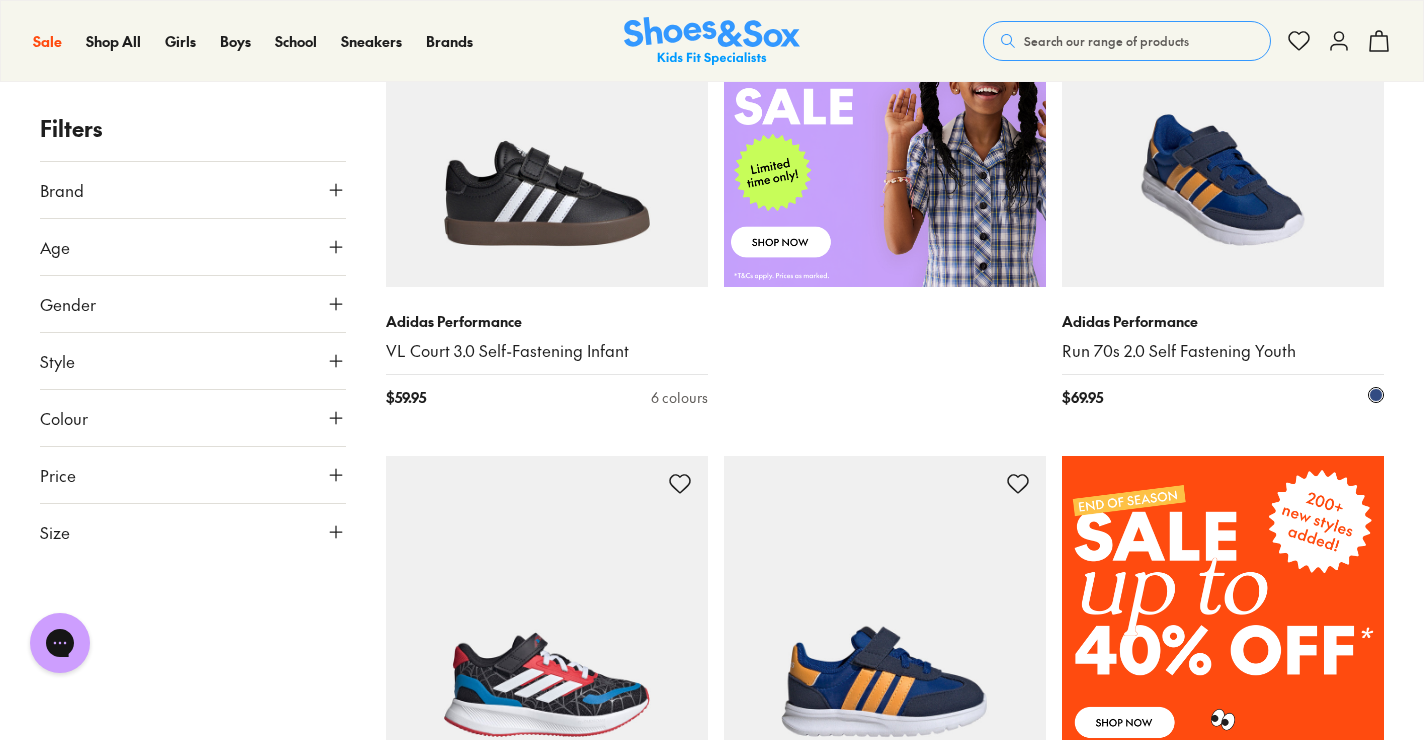 click at bounding box center (1223, 126) 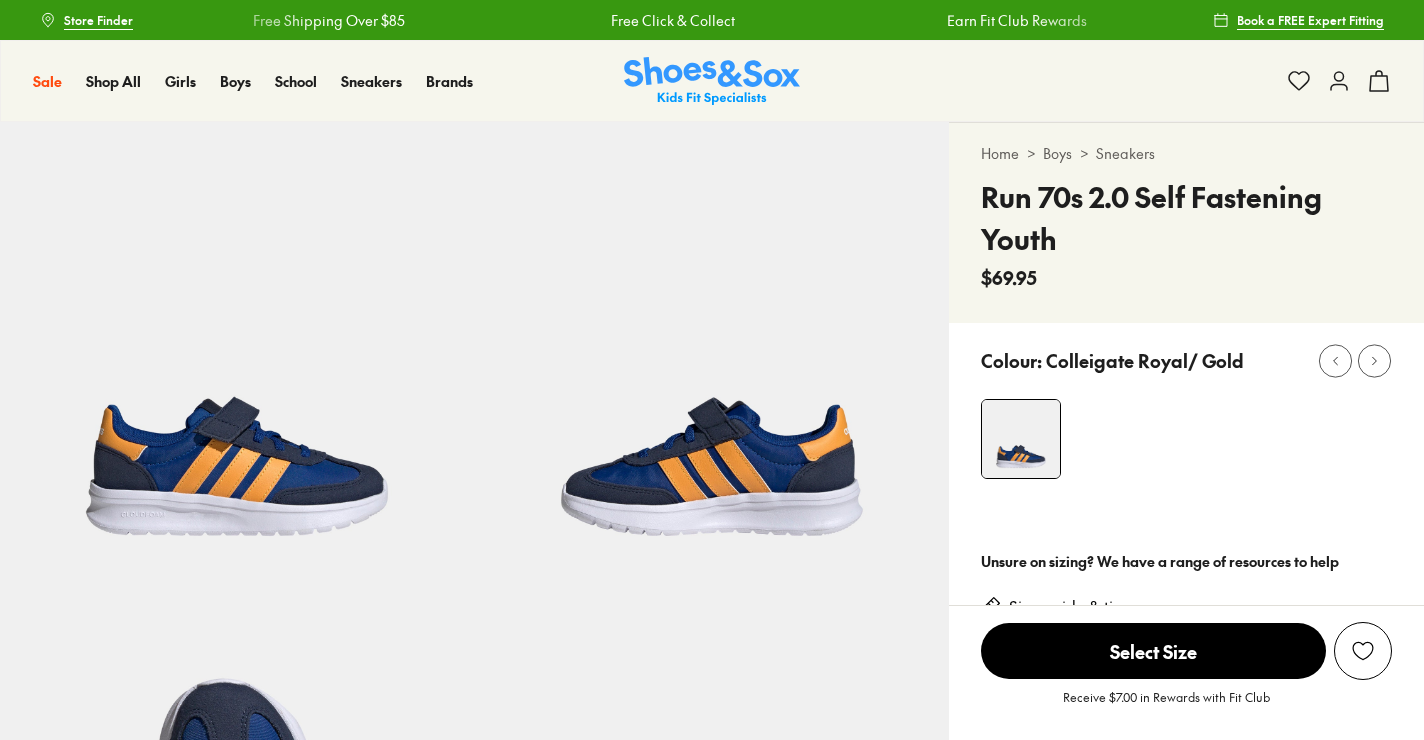 scroll, scrollTop: 0, scrollLeft: 0, axis: both 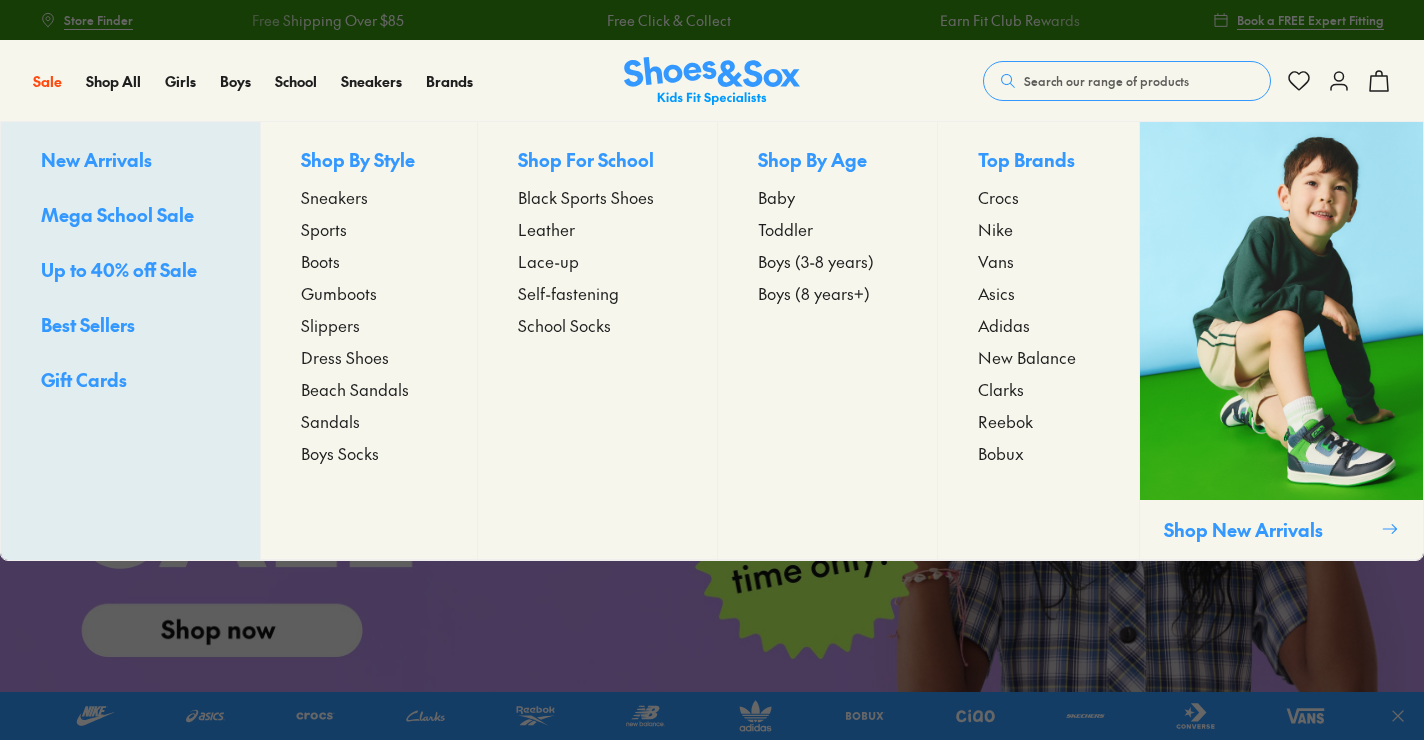 click on "Adidas" at bounding box center (1004, 325) 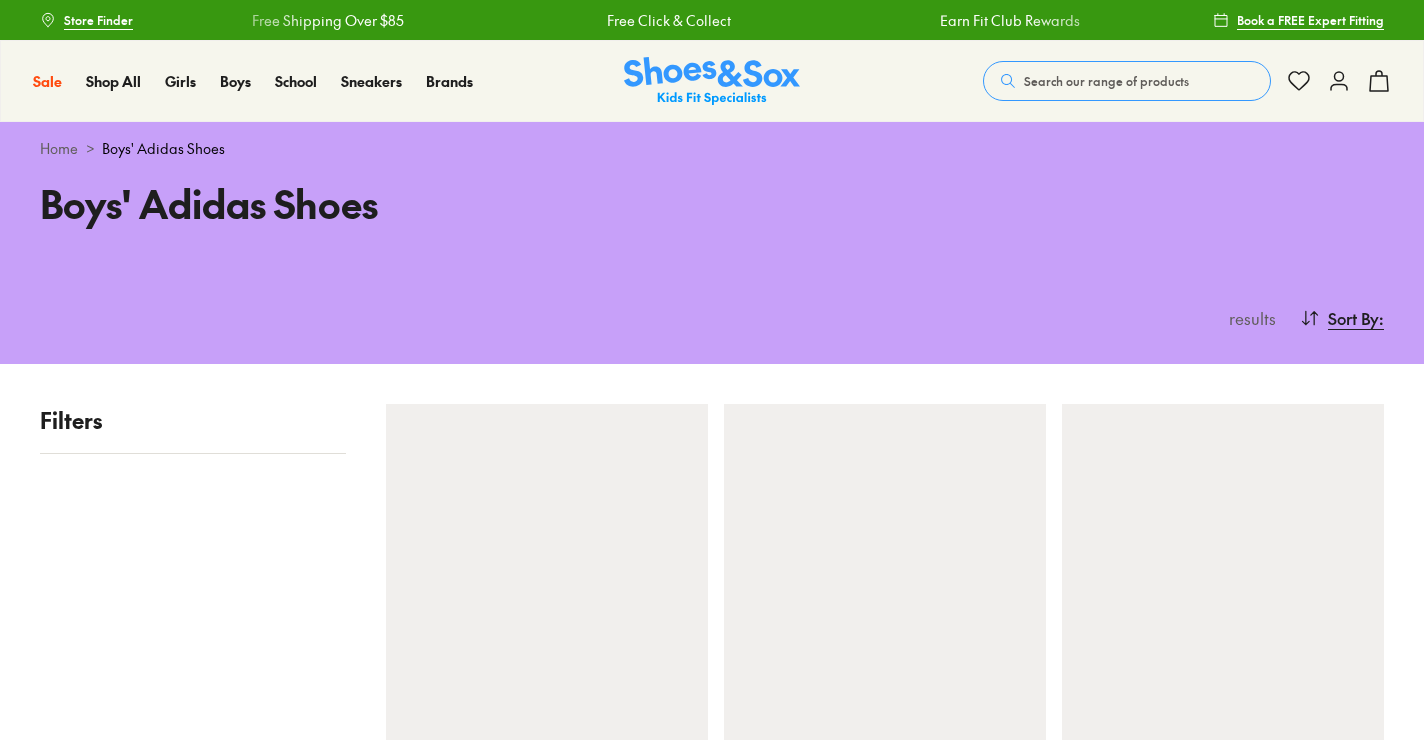 scroll, scrollTop: 0, scrollLeft: 0, axis: both 